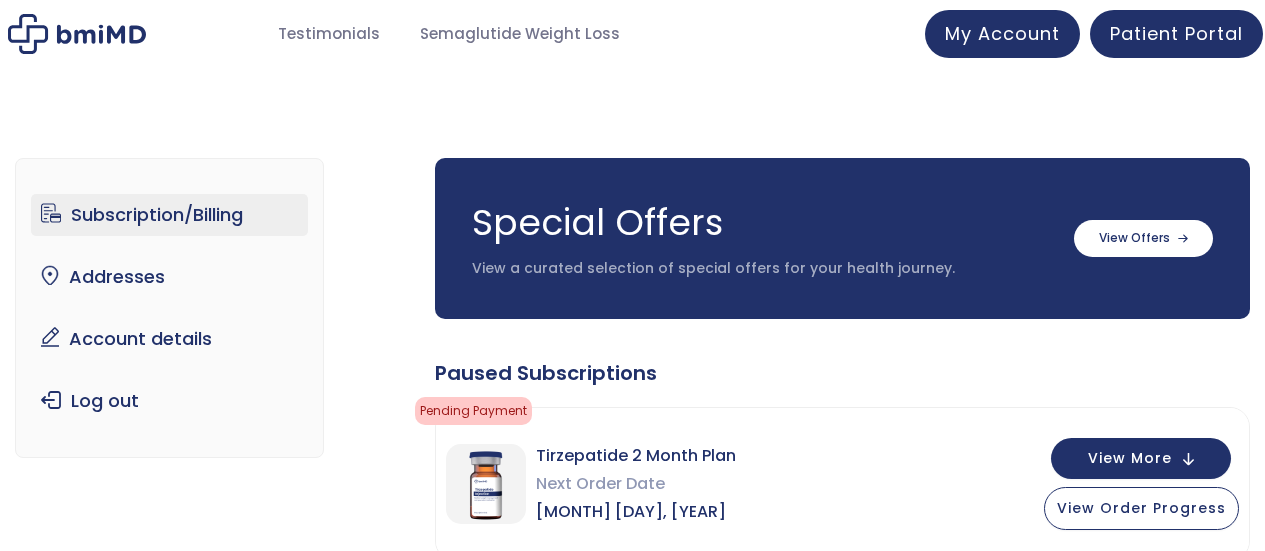 scroll, scrollTop: 0, scrollLeft: 0, axis: both 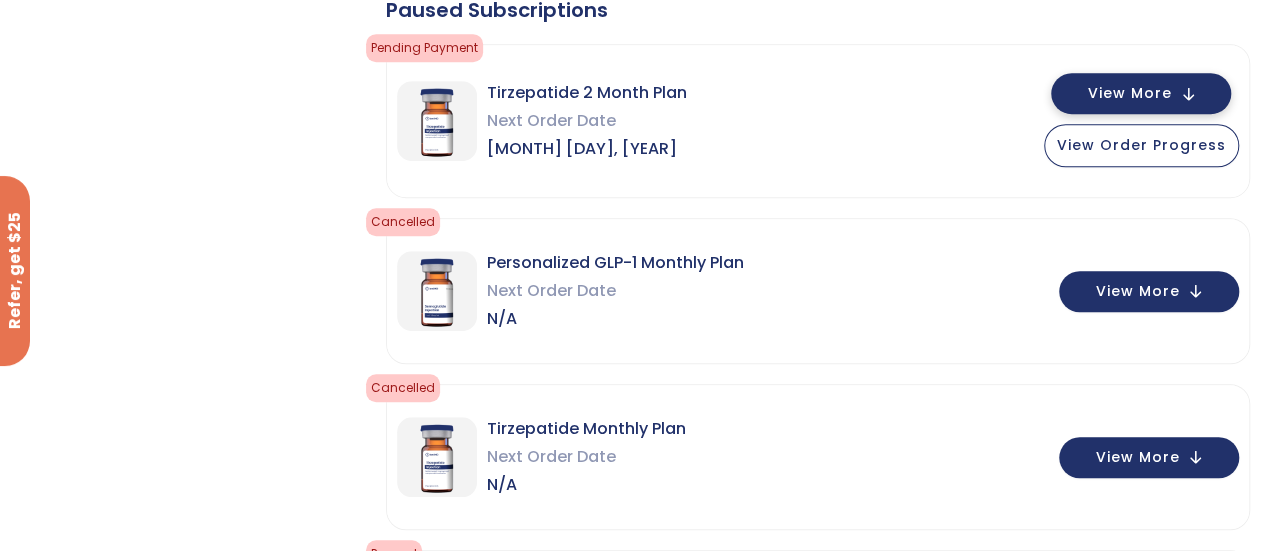 click on "View More" at bounding box center [1130, 93] 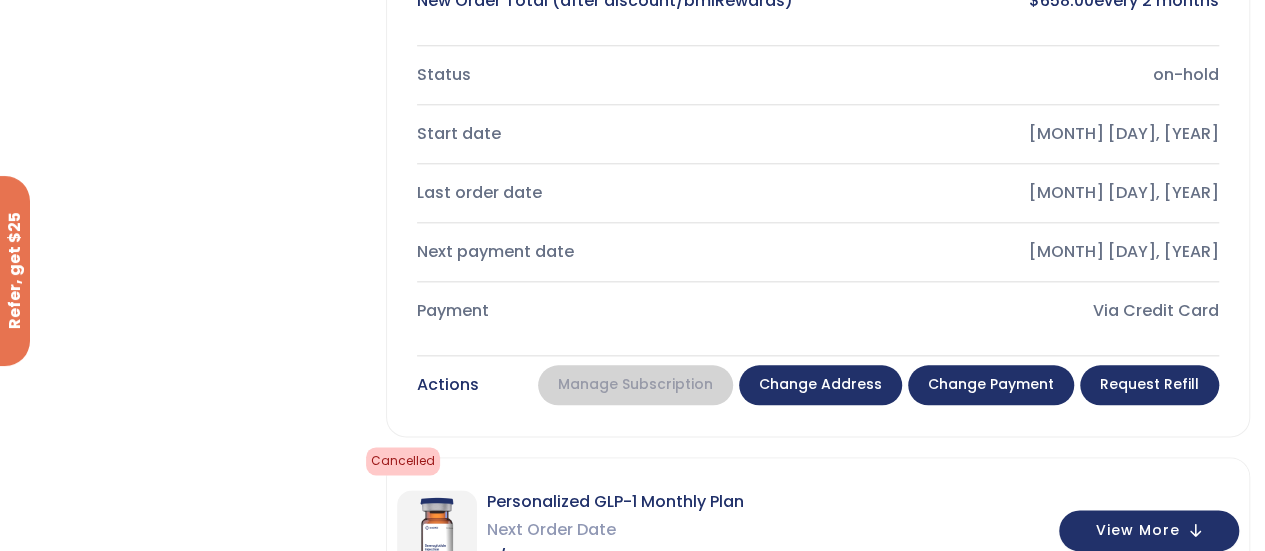scroll, scrollTop: 1035, scrollLeft: 0, axis: vertical 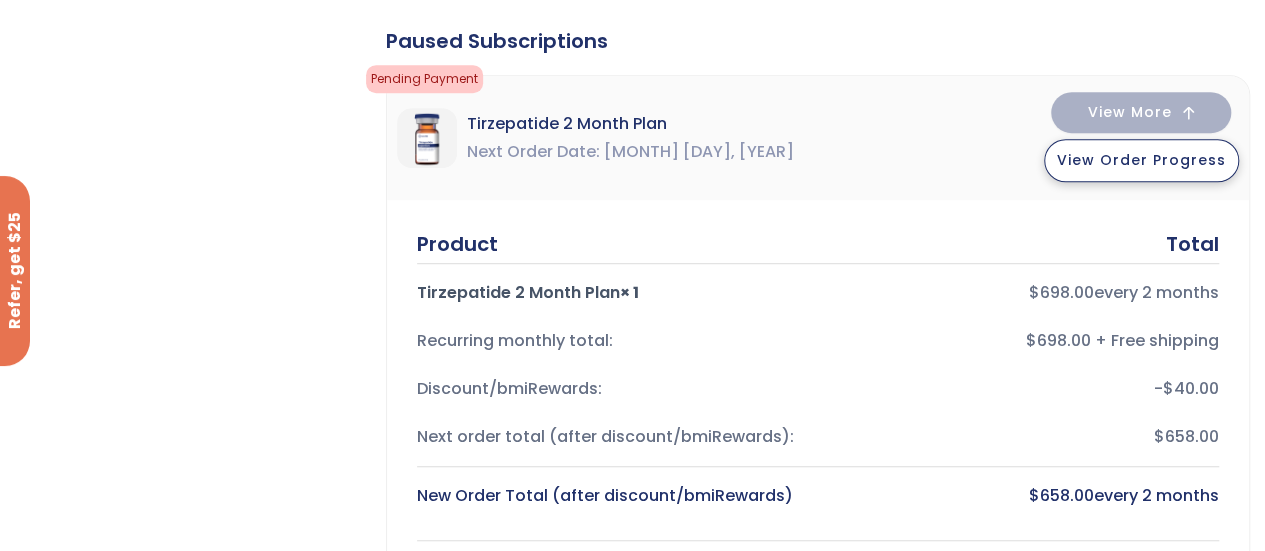 click on "View Order Progress" at bounding box center [1141, 160] 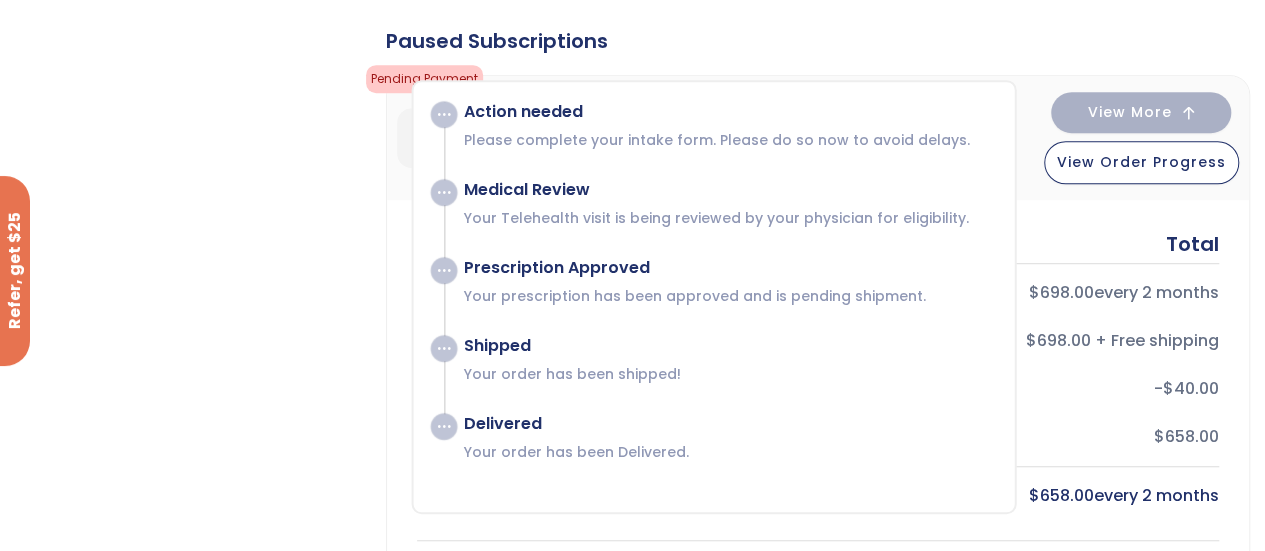 click on "Subscription/Billing
bmiRewards
Addresses
Account details
Submit a Review
Log out
Subscription/Billing
Special Offers
View a curated selection of special offers for your health journey.
Semaglutide 3 month $233/month + FREE SHIPPING" at bounding box center [632, 1665] 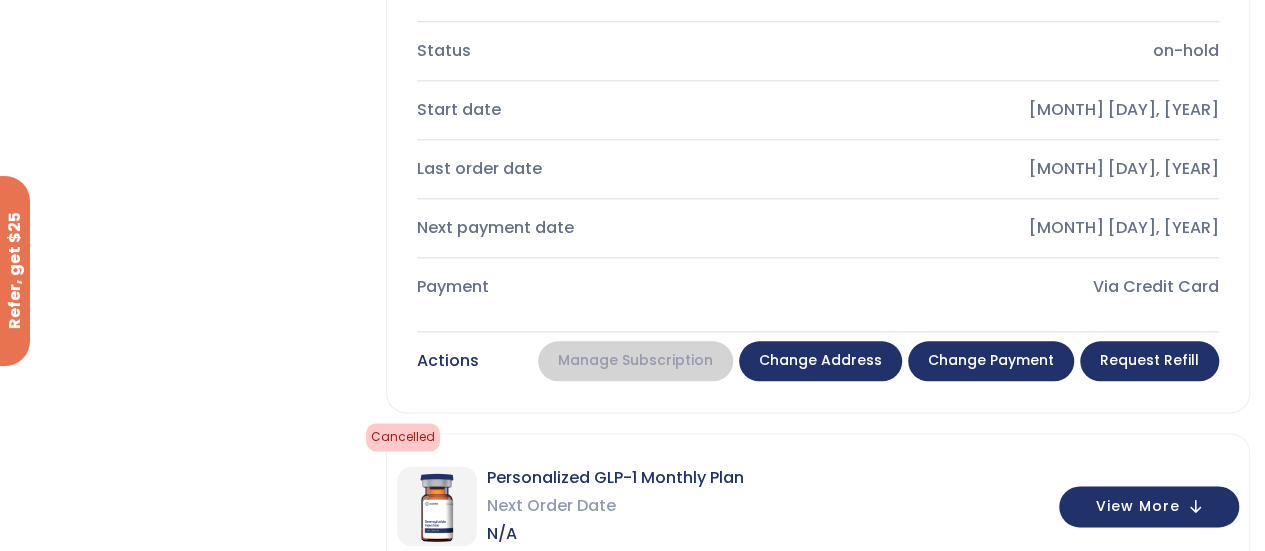 scroll, scrollTop: 1058, scrollLeft: 0, axis: vertical 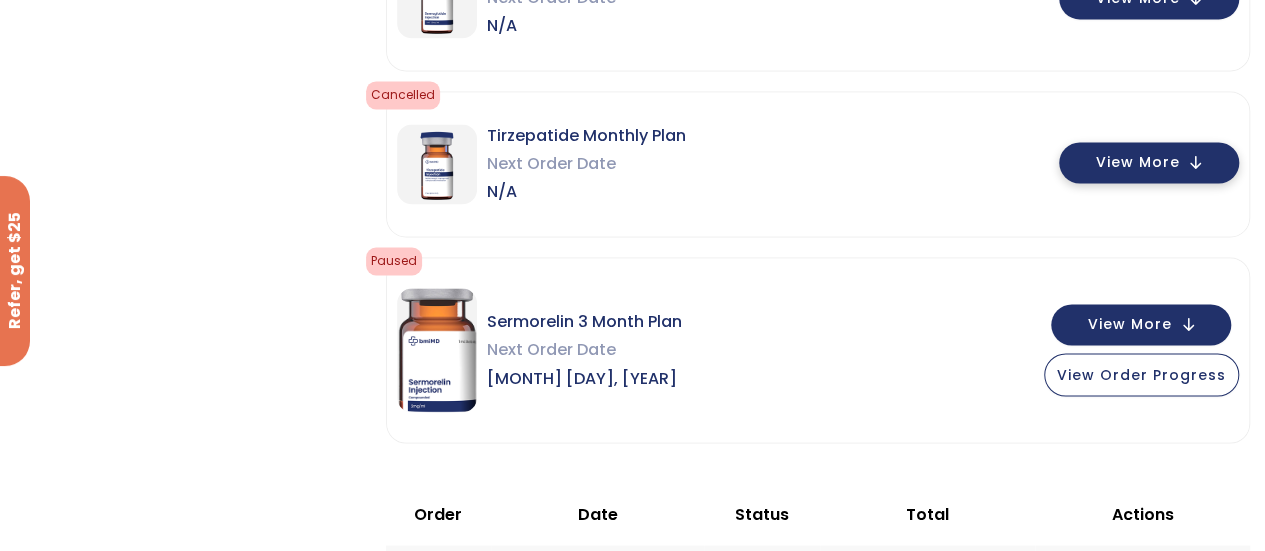 click on "View More" at bounding box center (1137, 162) 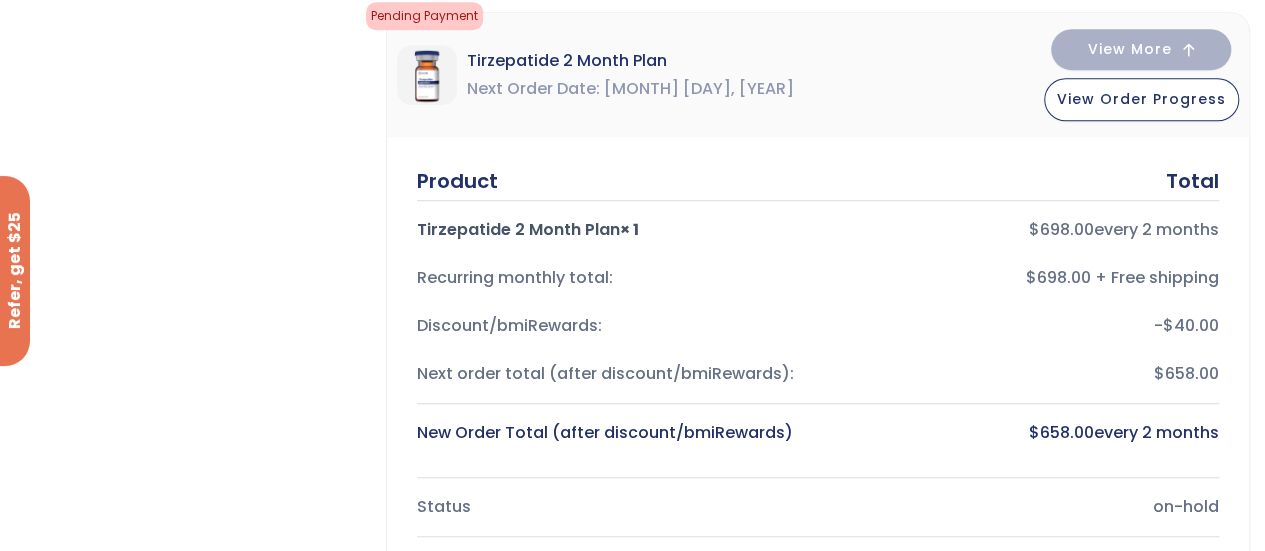 scroll, scrollTop: 94, scrollLeft: 0, axis: vertical 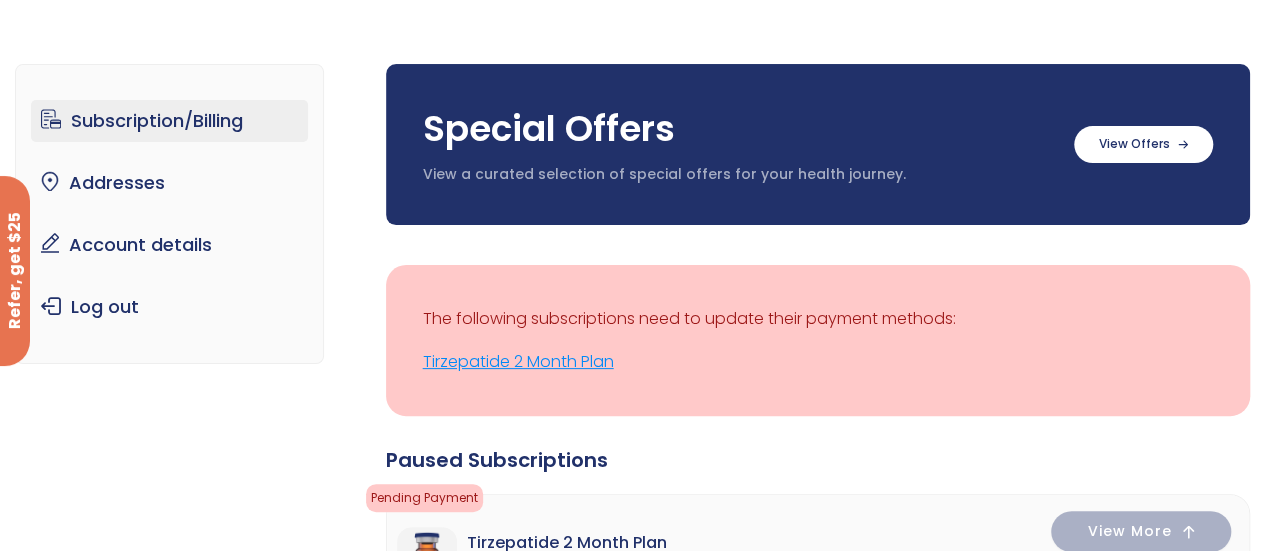 click on "Tirzepatide 2 Month Plan" at bounding box center (818, 362) 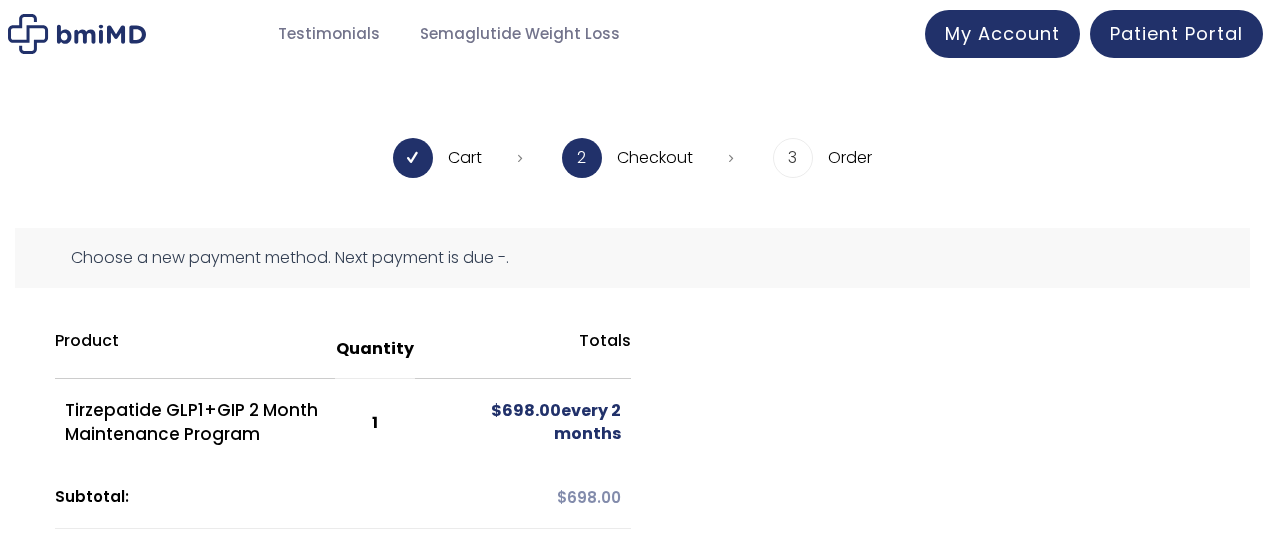 scroll, scrollTop: 0, scrollLeft: 0, axis: both 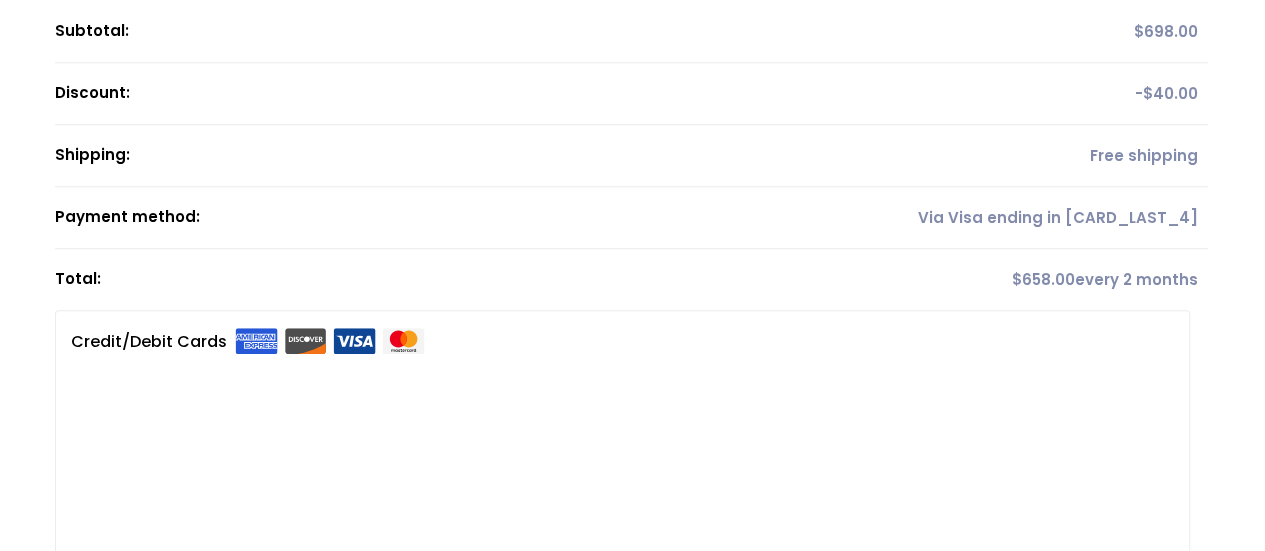 click at bounding box center (632, 1245) 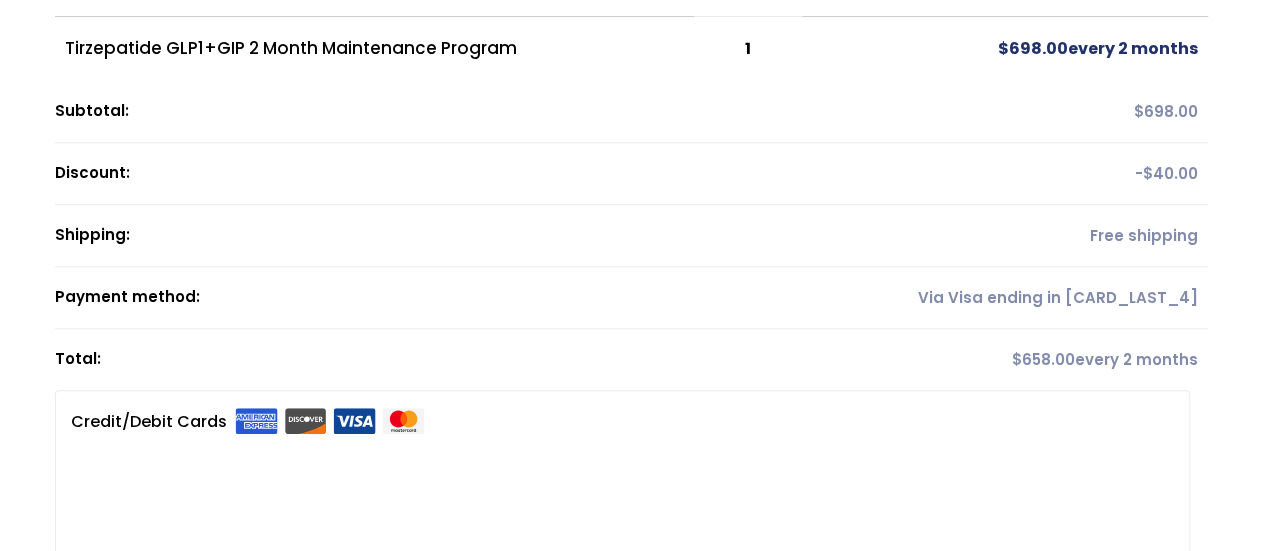 scroll, scrollTop: 176, scrollLeft: 0, axis: vertical 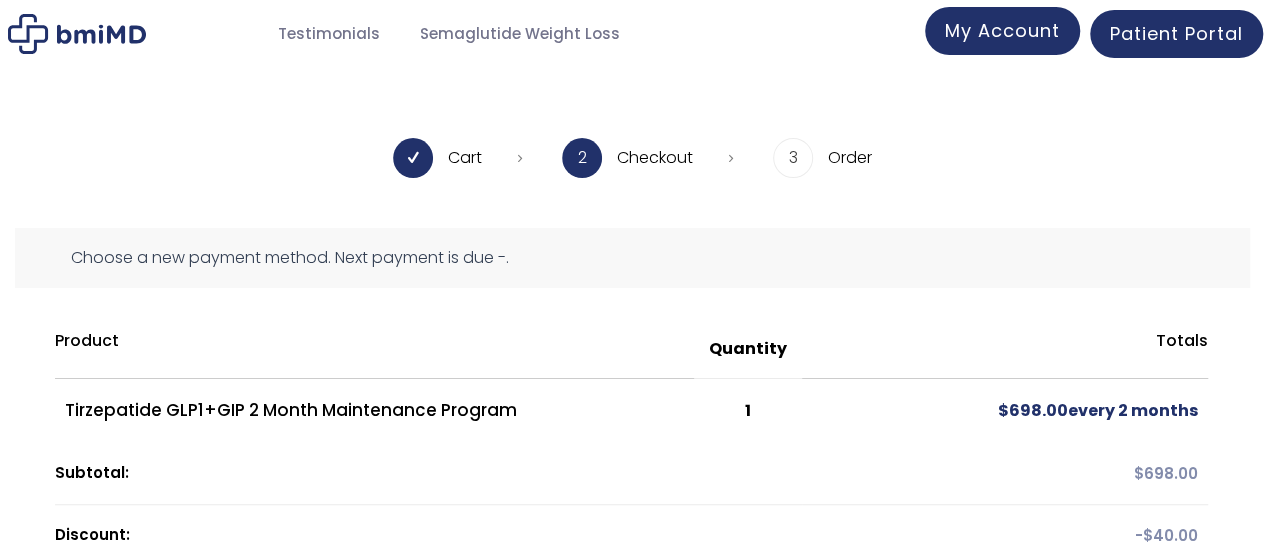 click on "My Account" at bounding box center (1002, 31) 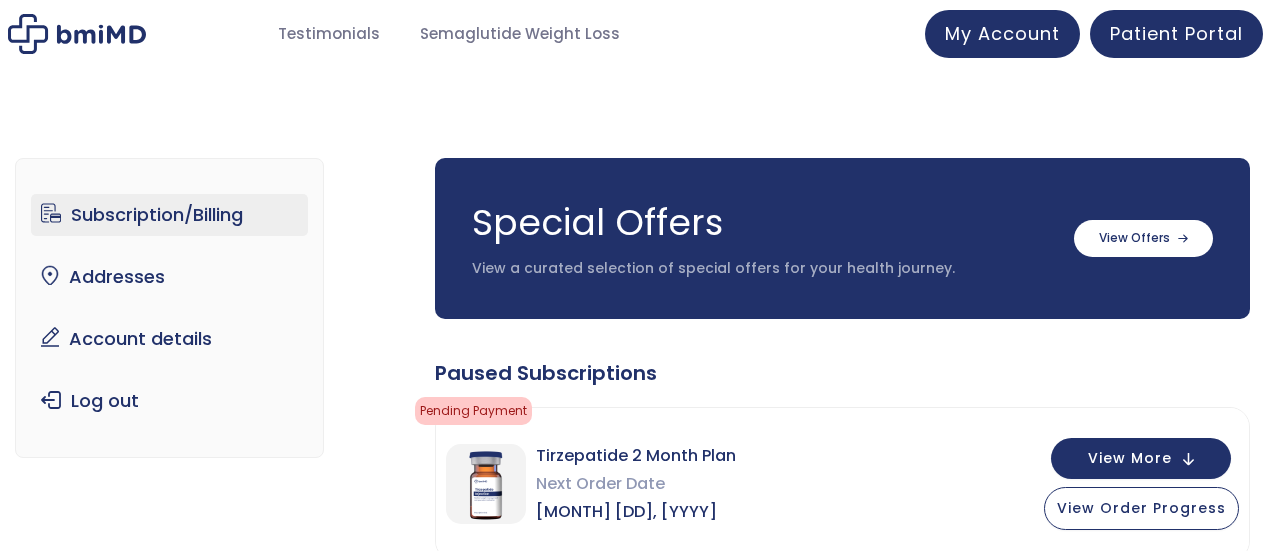 scroll, scrollTop: 0, scrollLeft: 0, axis: both 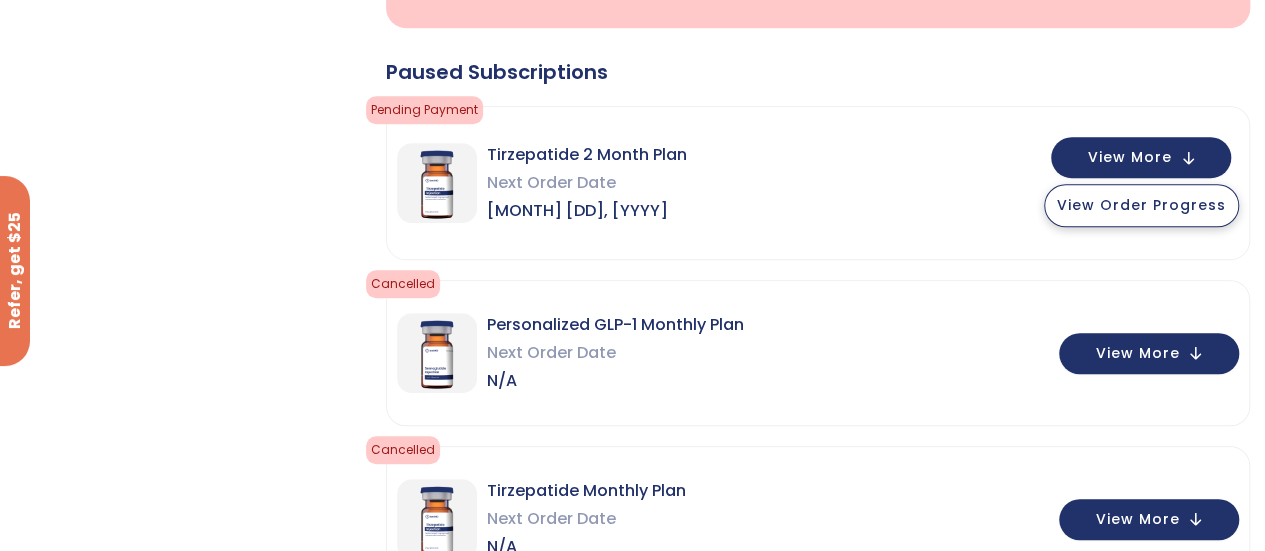 click on "View Order Progress" at bounding box center (1141, 205) 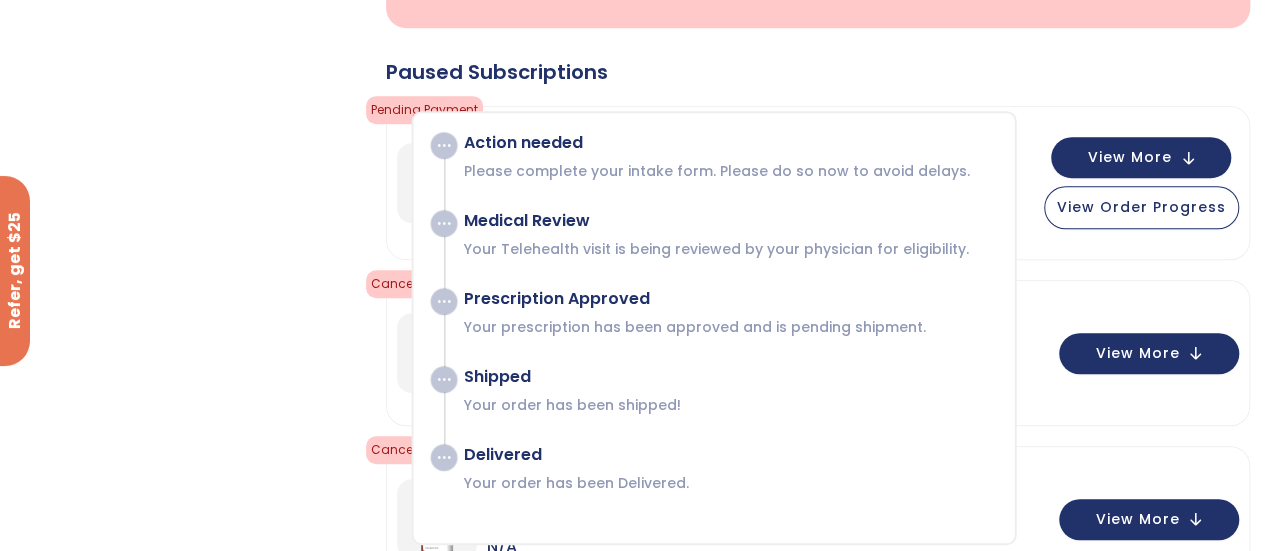 click on "Paused Subscriptions
Pending Payment
Action needed
Please complete your intake form. Please do so now to avoid delays.
Medical Review
Your Telehealth visit is being reviewed by your physician for eligibility.
Prescription Approved
$ -" at bounding box center (818, 1528) 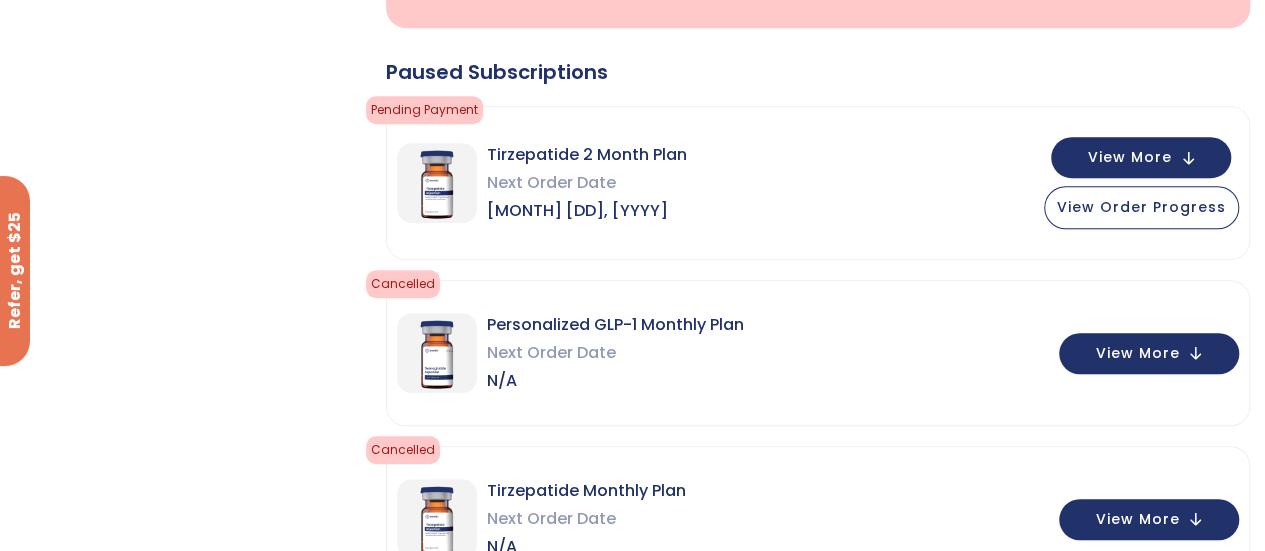 scroll, scrollTop: 964, scrollLeft: 0, axis: vertical 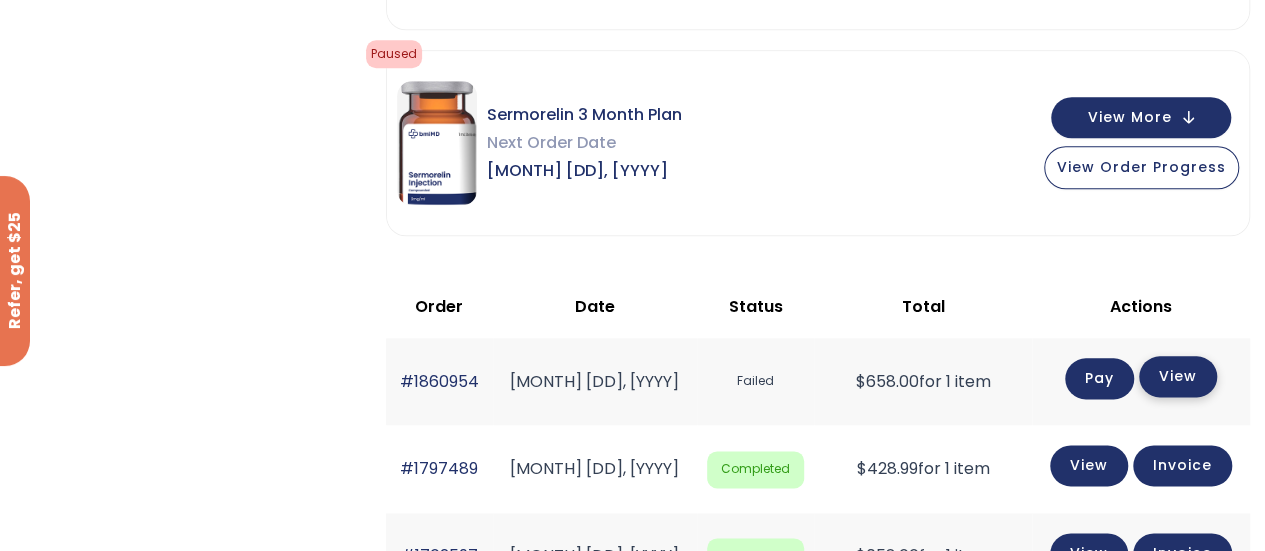 click on "View" at bounding box center (1178, 376) 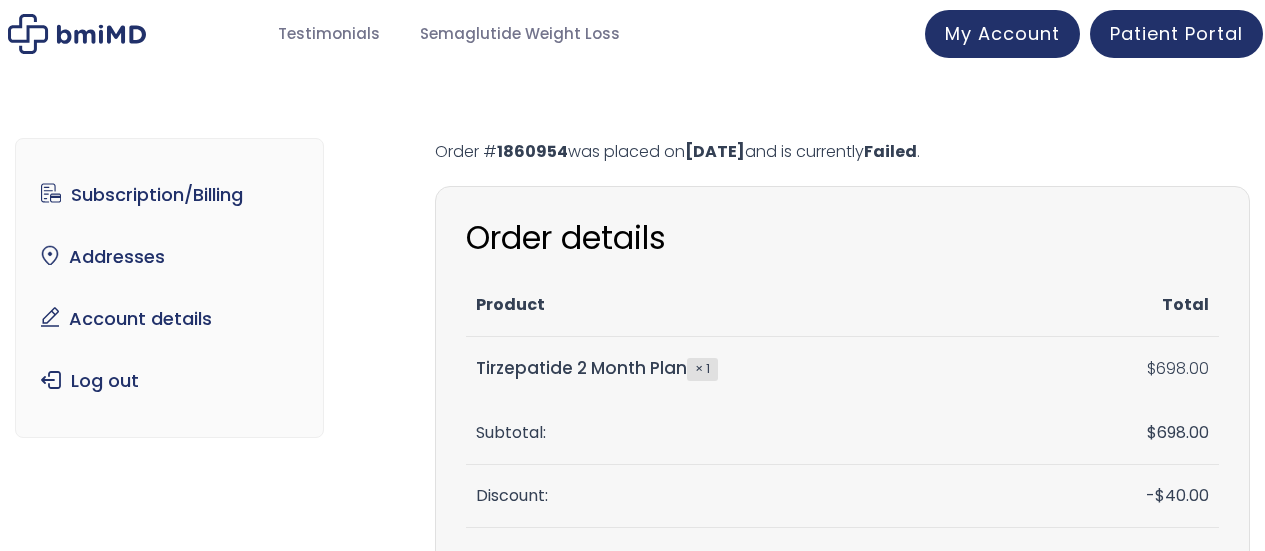 scroll, scrollTop: 0, scrollLeft: 0, axis: both 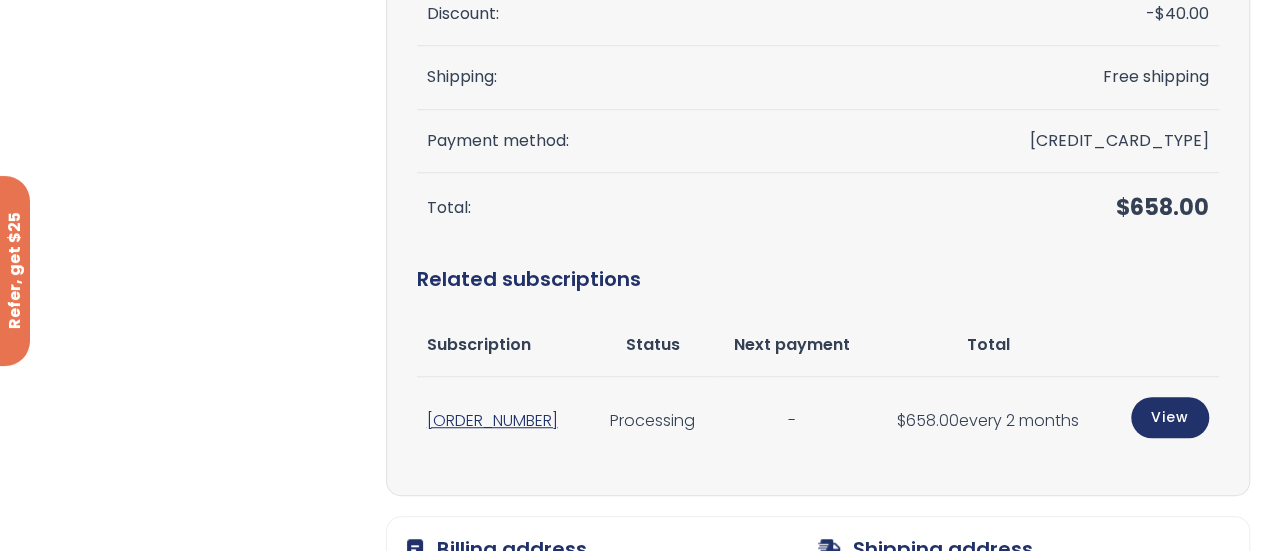 click on "JOIN 50k+ MEMBERS IN REACHING THEIR WEIGHT LOSS GOALS .path{fill:none;stroke:#333;stroke-miterlimit:10;stroke-width:1.5px;}
My Account
Testimonials
Semaglutide Weight Loss
My Account
Patient Portal
✕ My Account
Testimonials
Semaglutide Weight Loss
My account Home   My account
Subscription/Billing
bmiRewards
Addresses
Account details
Submit a Review
Log out
Action Needed
Fill out the form
Start Refill Form ?
Order # 1860954  was placed on  June 14, 2025  and is currently  Failed .
Order details
Product
Total
Tirzepatide 2 Month Plan  × 1
$ 698.00
Subtotal:
$ 698.00
Discount:
- $ 40.00
Shipping:
$" at bounding box center (632, -207) 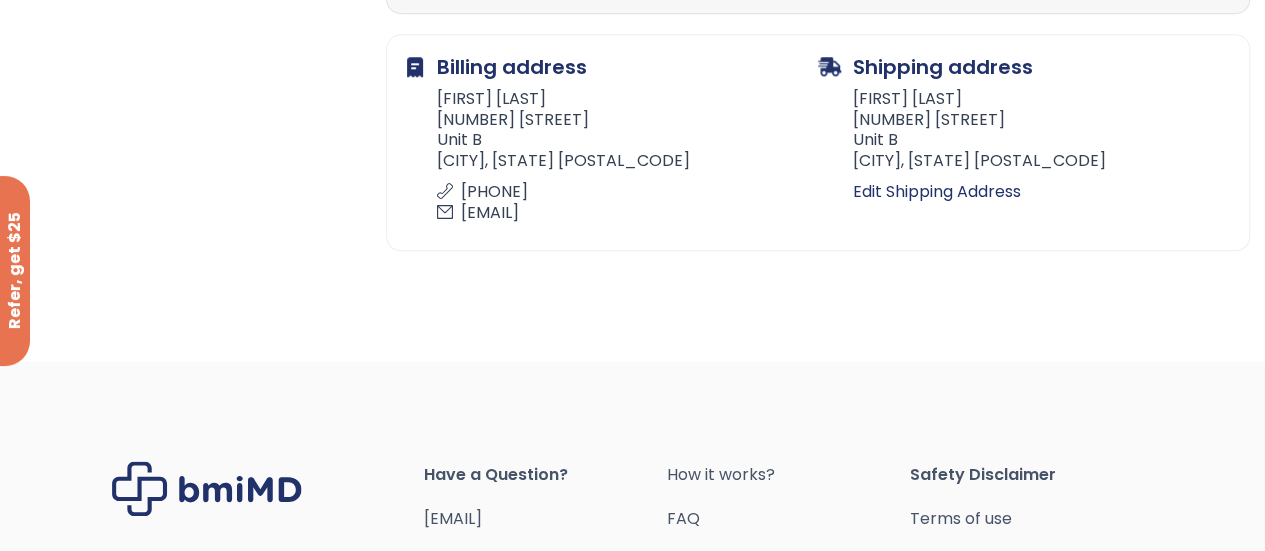 scroll, scrollTop: 1248, scrollLeft: 0, axis: vertical 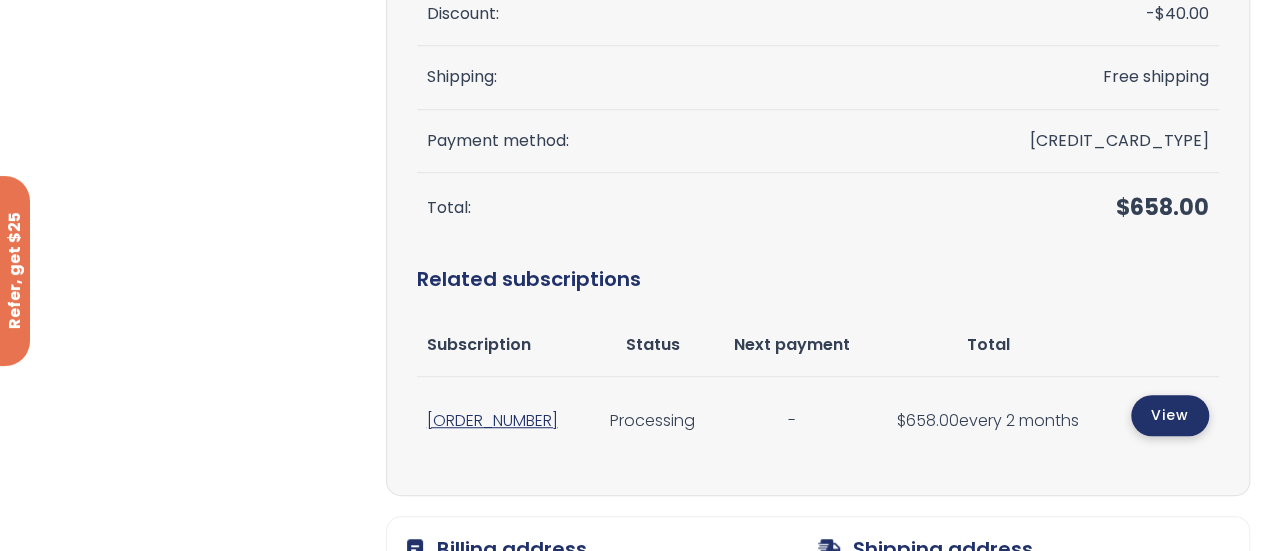 click on "View" at bounding box center (1170, 415) 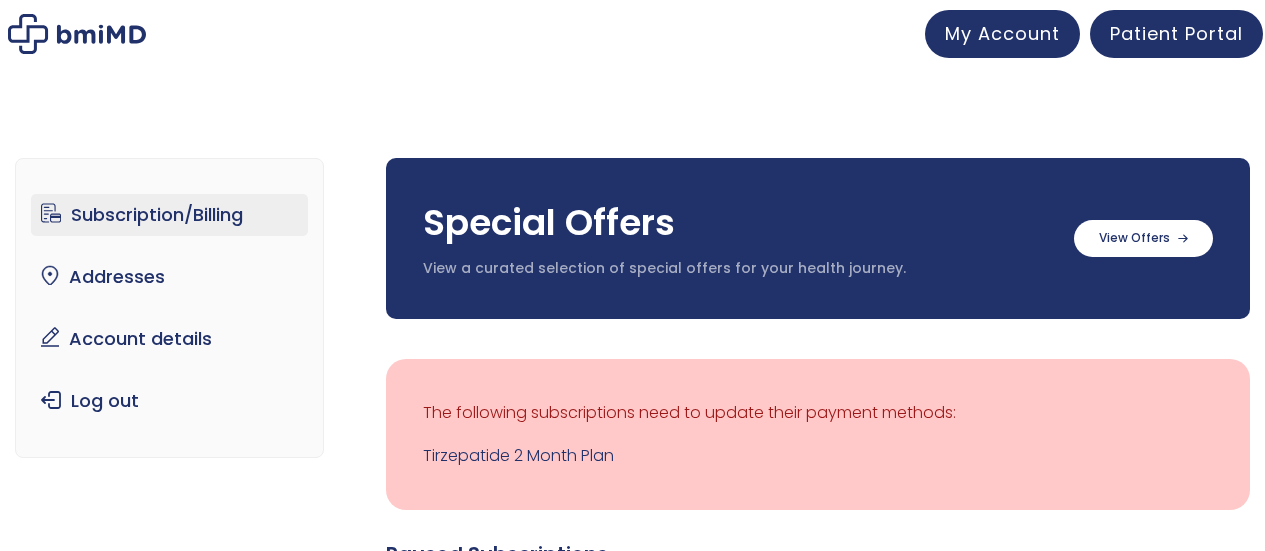 scroll, scrollTop: 0, scrollLeft: 0, axis: both 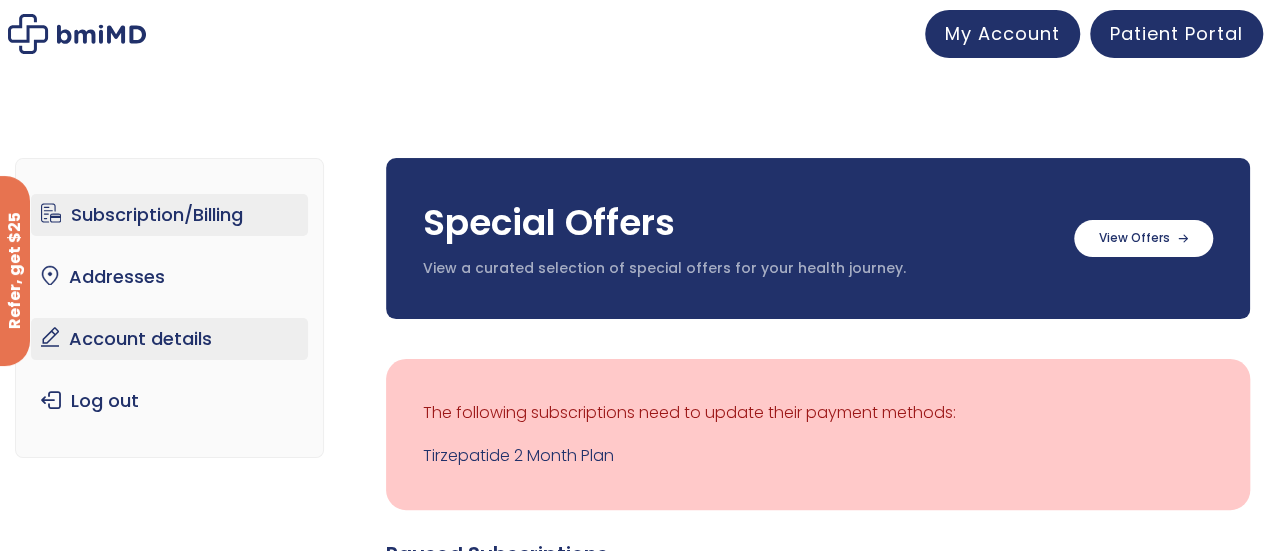 click on "Account details" at bounding box center (169, 339) 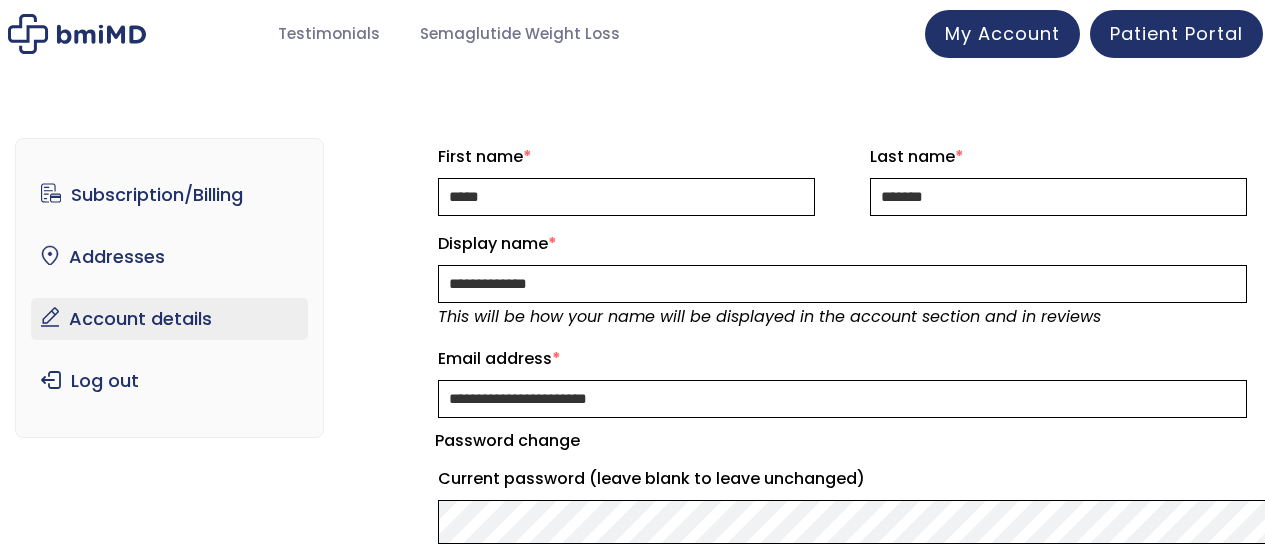 scroll, scrollTop: 0, scrollLeft: 0, axis: both 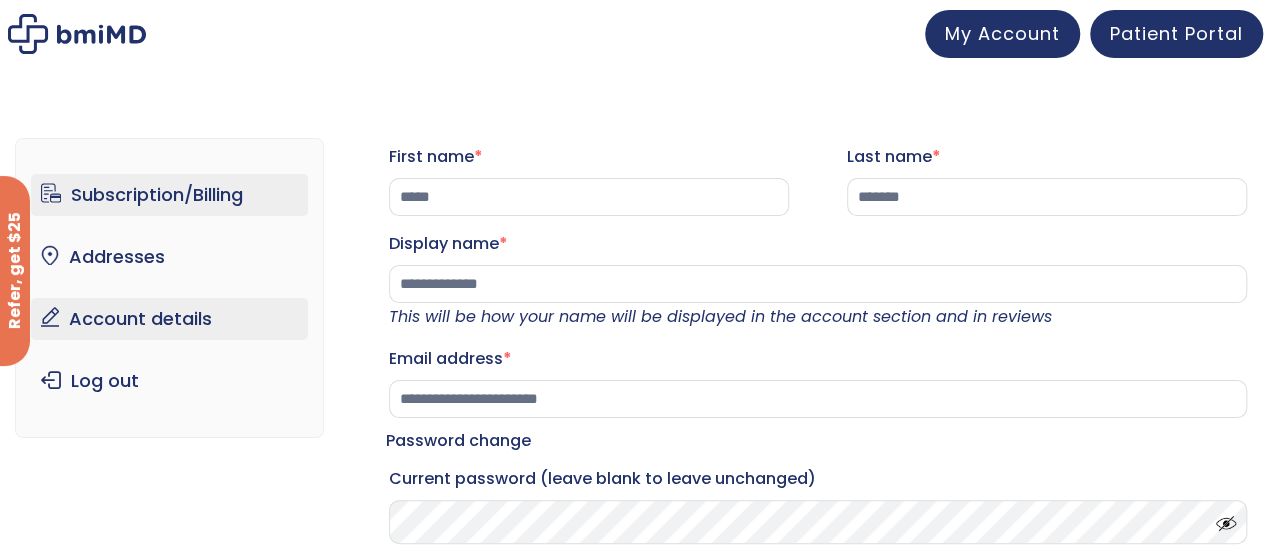 click on "Subscription/Billing" at bounding box center [169, 195] 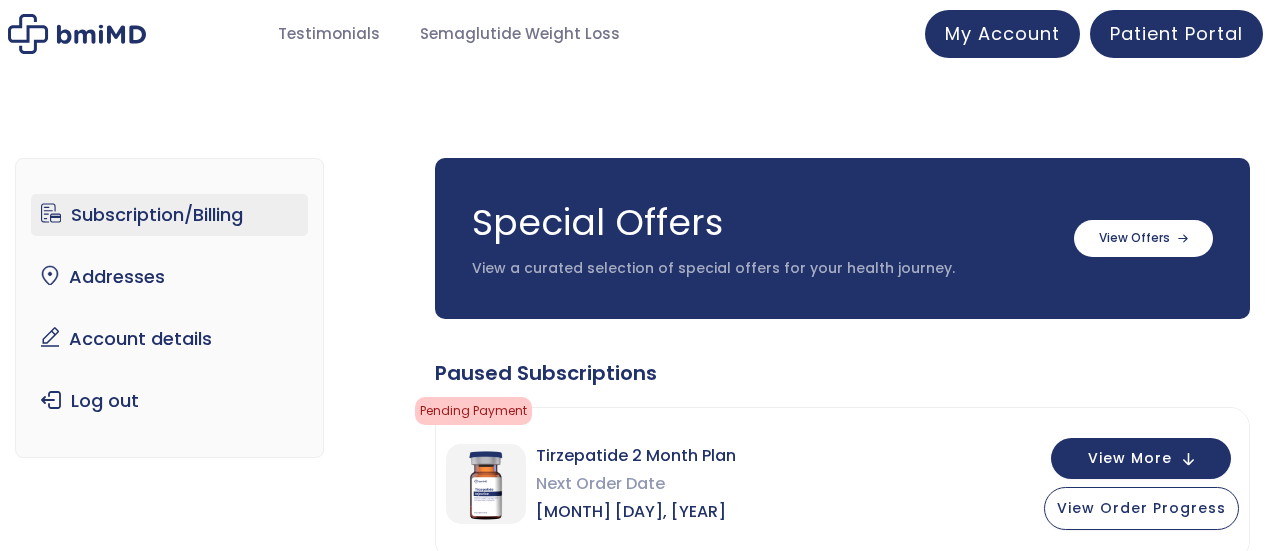 click on "Subscription/Billing" at bounding box center (169, 215) 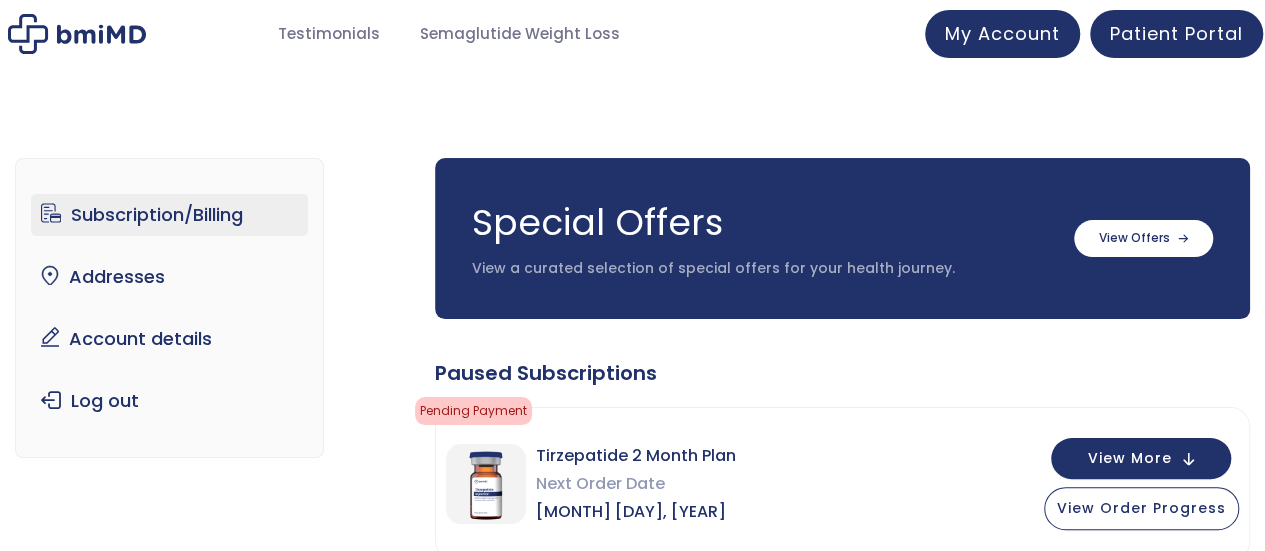 scroll, scrollTop: 0, scrollLeft: 0, axis: both 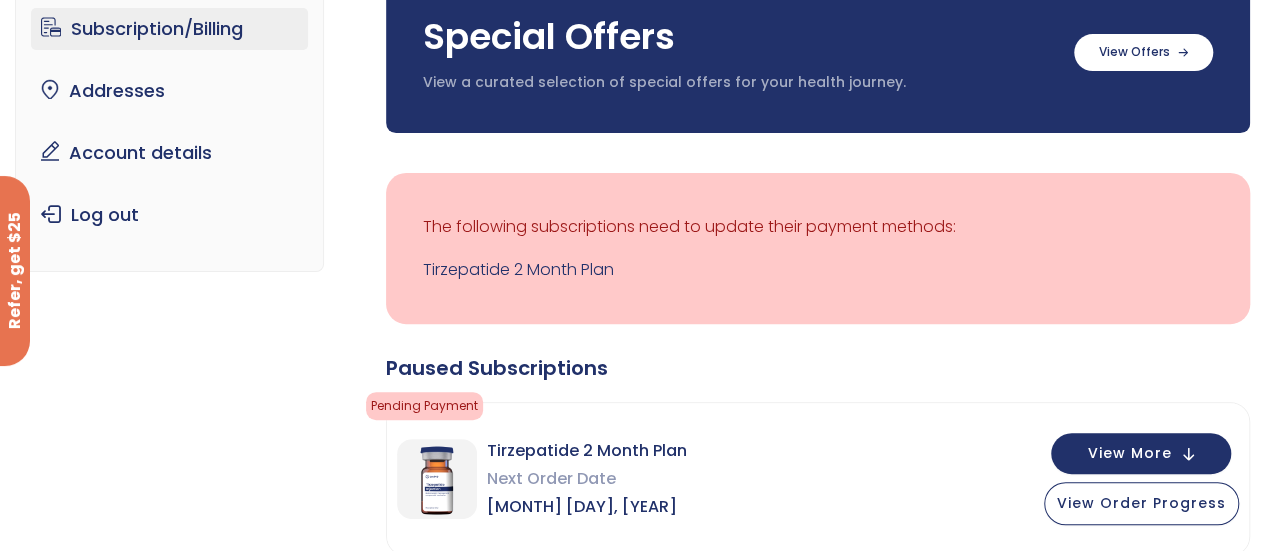 click on "JOIN 50k+ MEMBERS IN REACHING THEIR WEIGHT LOSS GOALS .path{fill:none;stroke:#333;stroke-miterlimit:10;stroke-width:1.5px;}
My Account
Testimonials
Semaglutide Weight Loss
My Account
Patient Portal
✕ My Account
Testimonials
Semaglutide Weight Loss
My account Home   My account
Subscription/Billing
bmiRewards
Addresses
Account details
Submit a Review
Log out
Subscription/Billing
Special Offers
View a curated selection of special offers for your health journey." at bounding box center (632, 89) 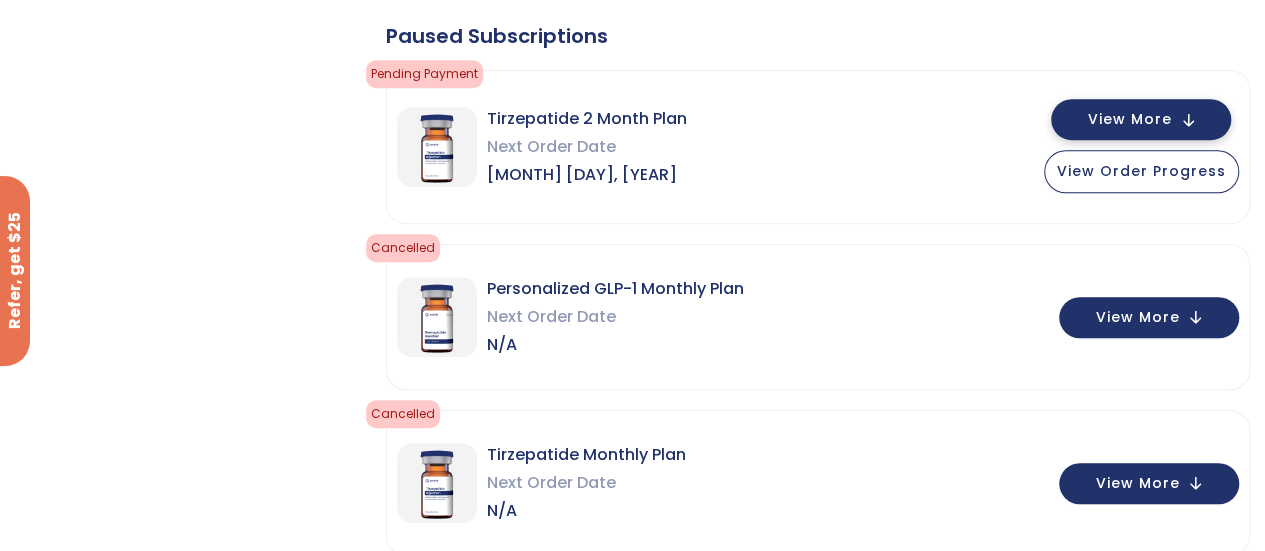 click on "View More" at bounding box center (1130, 119) 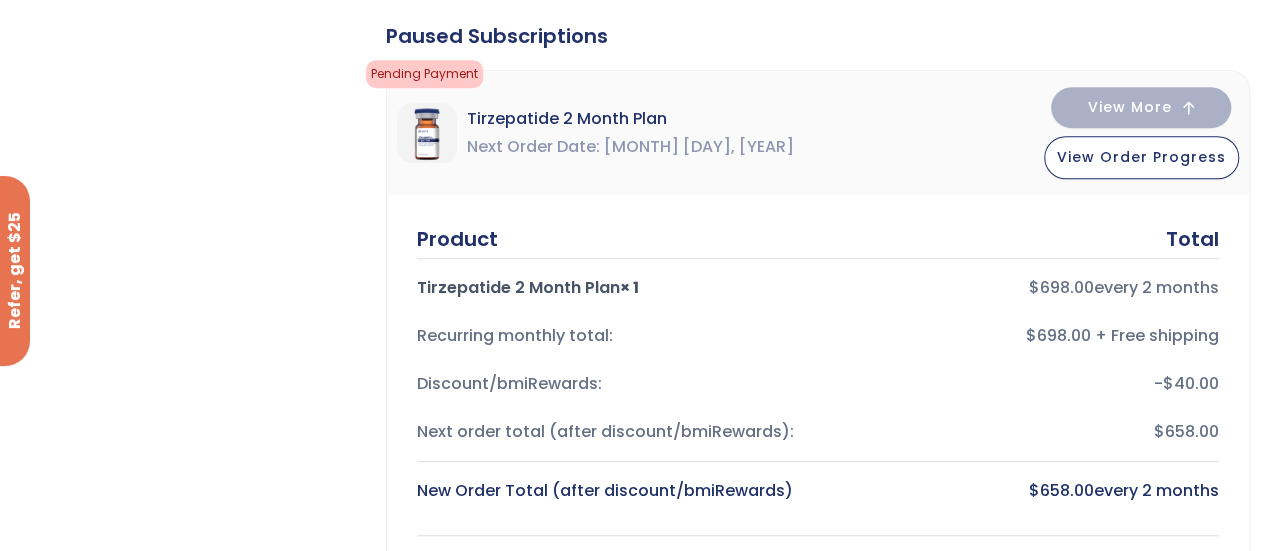 scroll, scrollTop: 1000, scrollLeft: 0, axis: vertical 